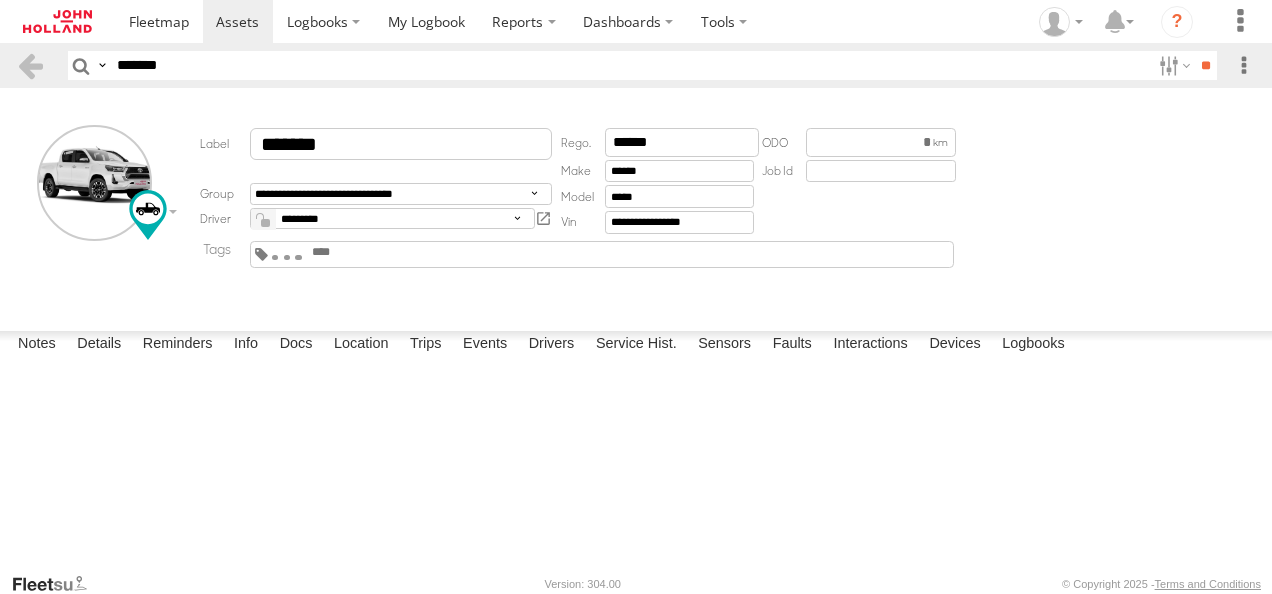 click on "Search Query
Asset ID
Asset Label
Registration
Manufacturer
Model
VIN
Job ID *******" at bounding box center (636, 65) 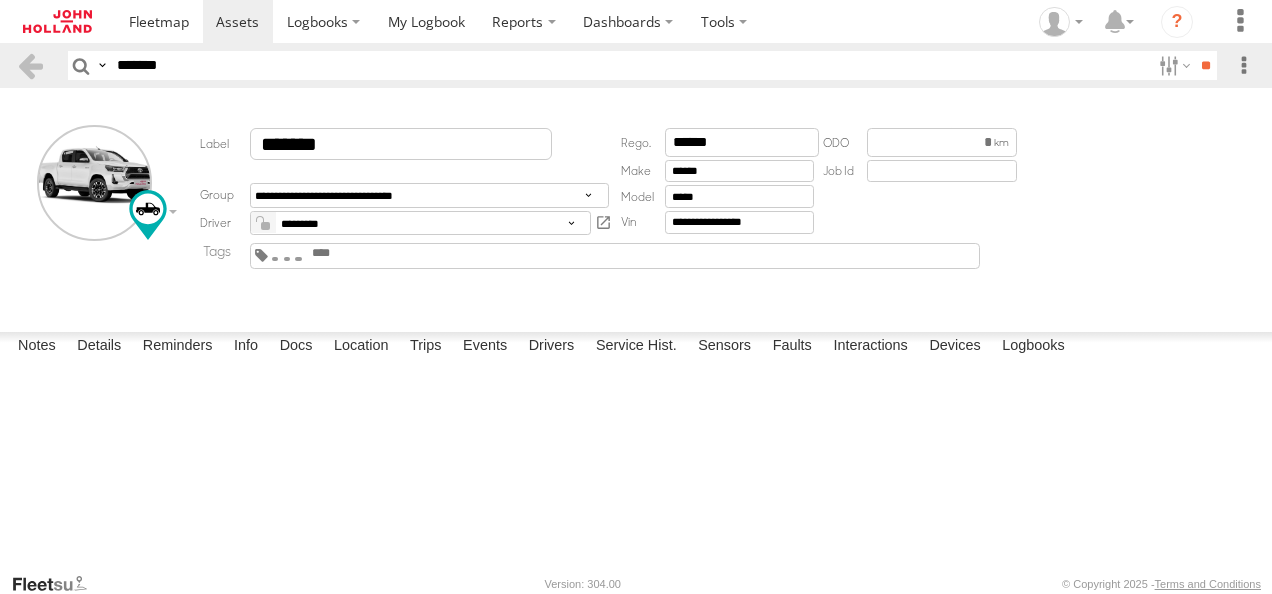 scroll, scrollTop: 0, scrollLeft: 0, axis: both 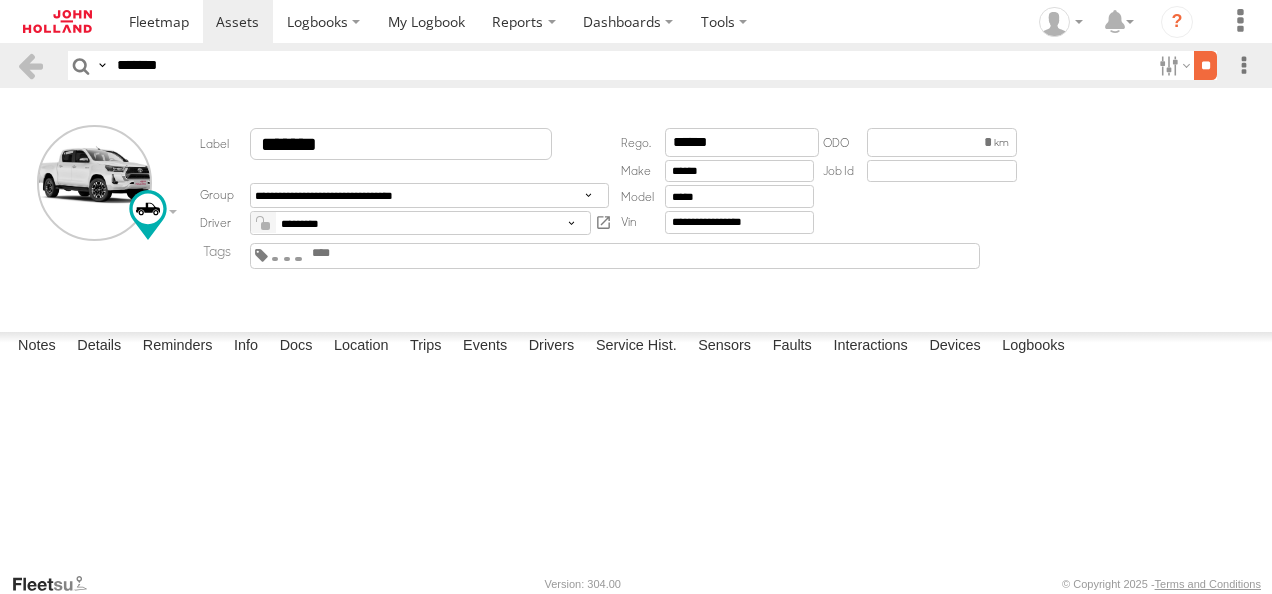 type on "*******" 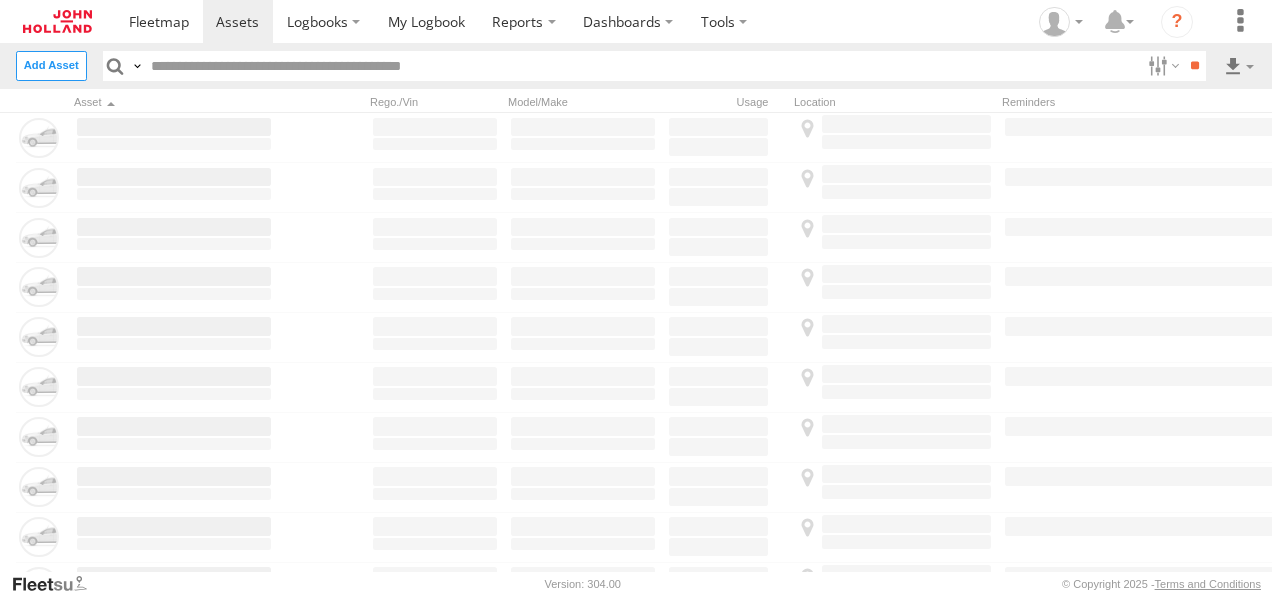 scroll, scrollTop: 0, scrollLeft: 0, axis: both 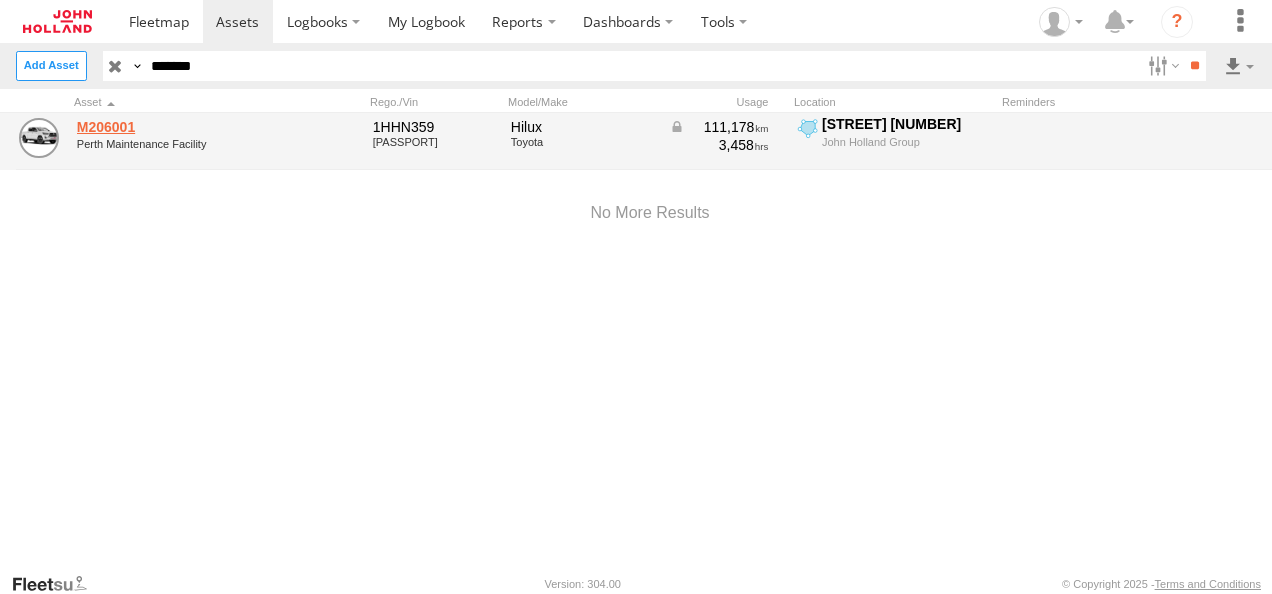 click on "M206001" at bounding box center [174, 127] 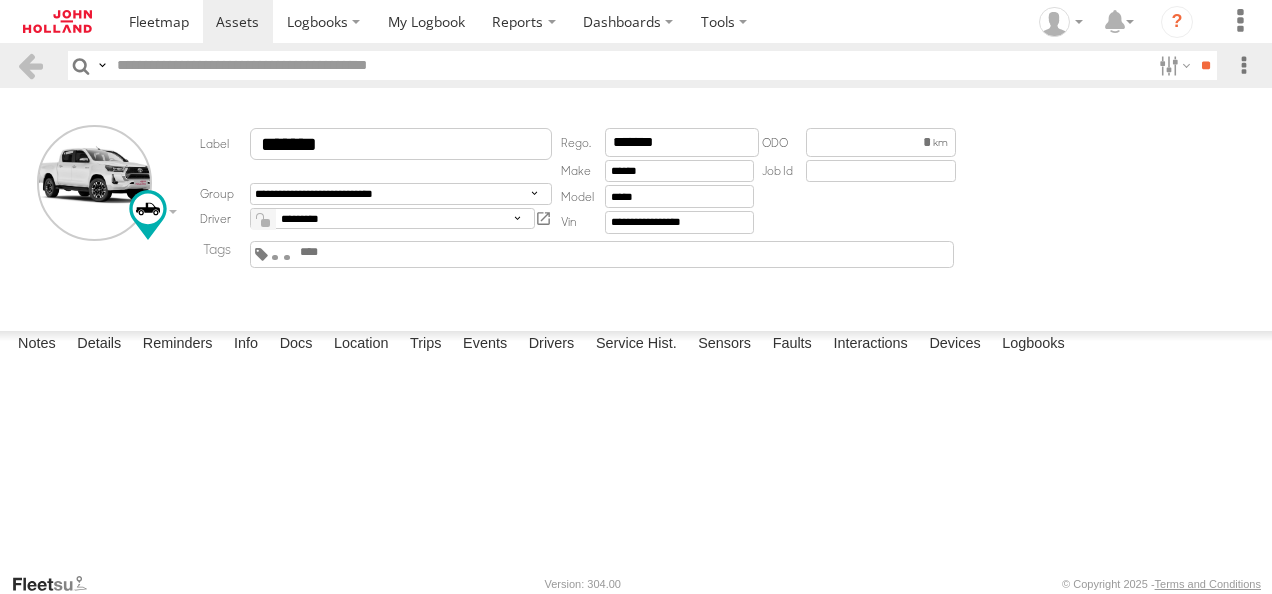 type on "*******" 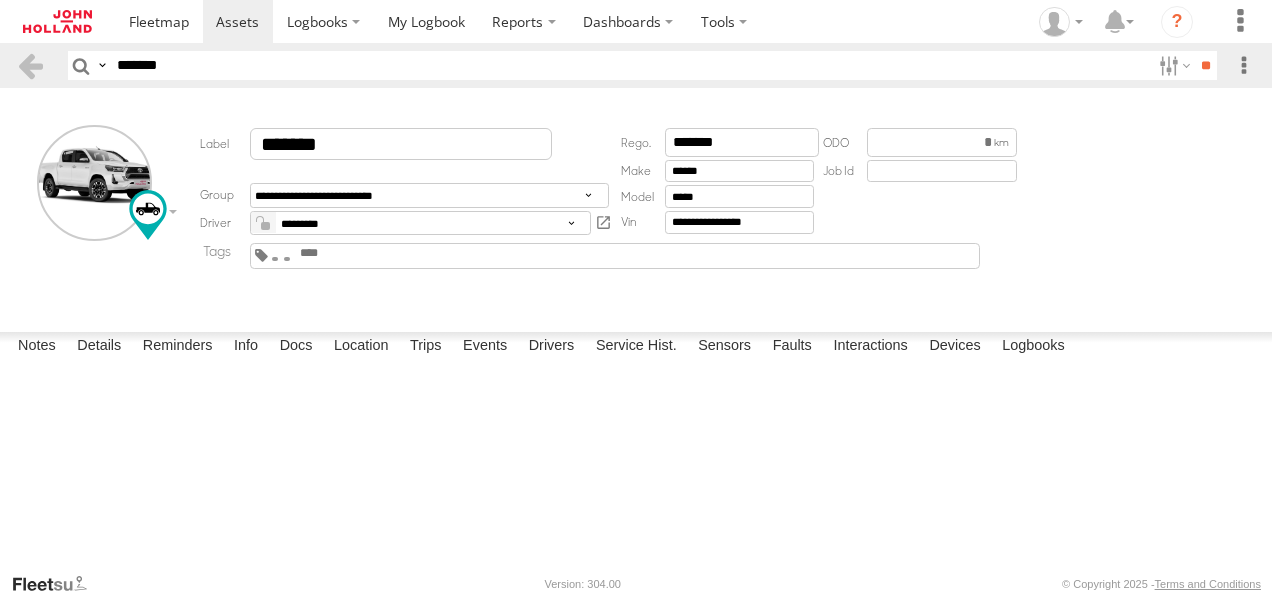 scroll, scrollTop: 0, scrollLeft: 0, axis: both 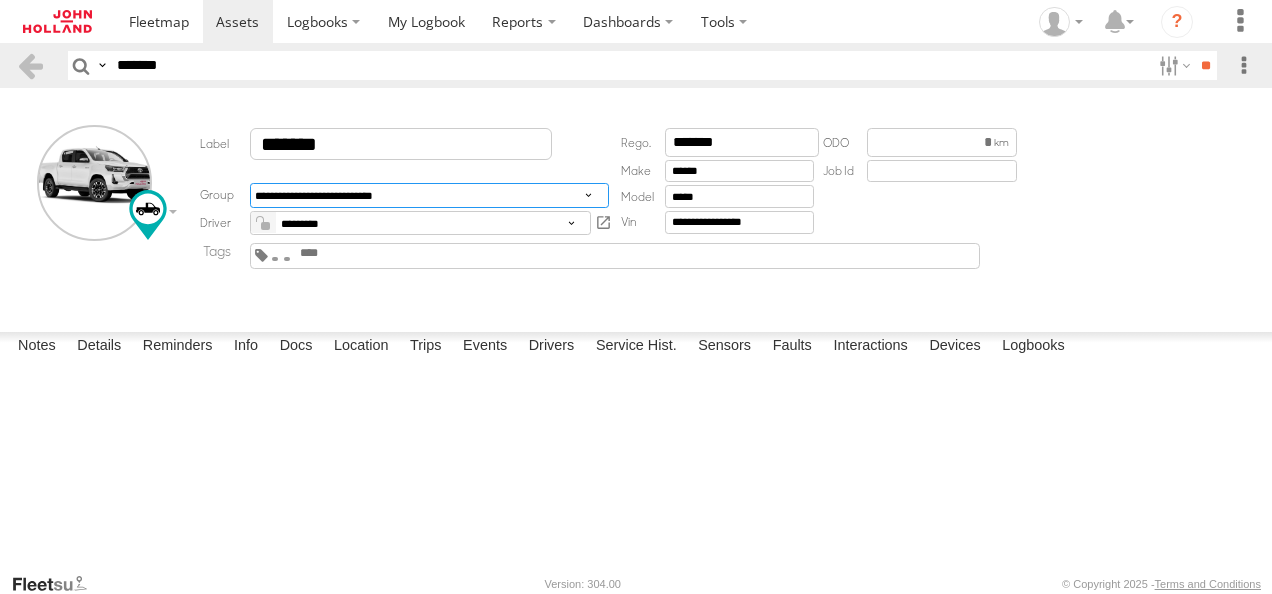 click on "**********" at bounding box center (429, 195) 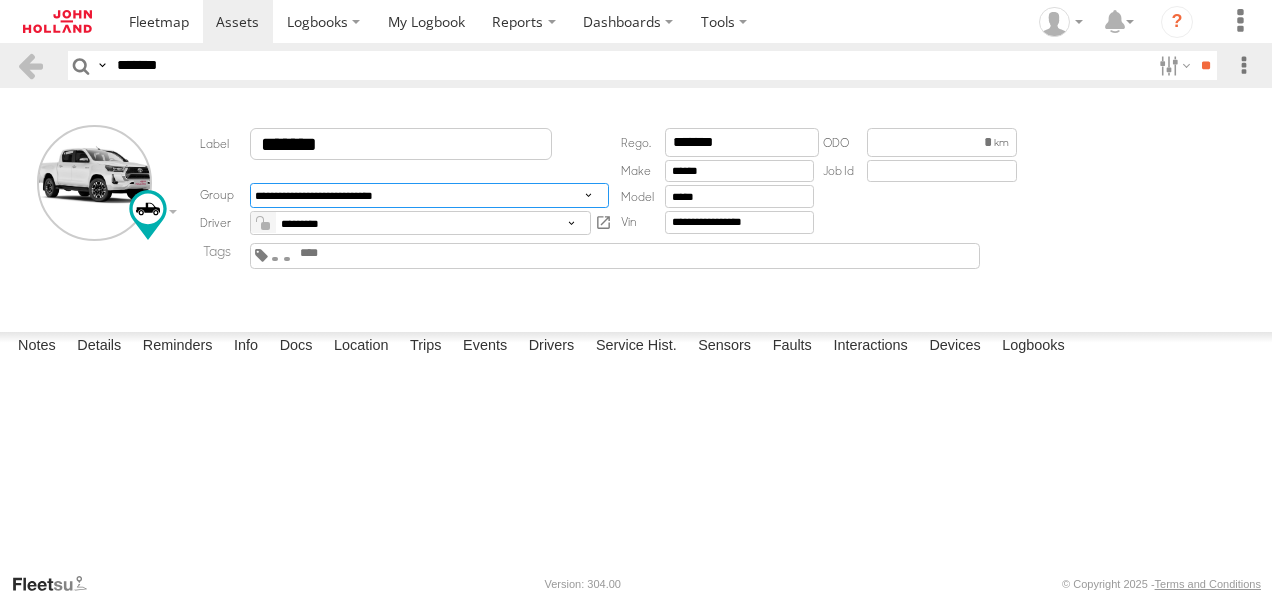 select on "****" 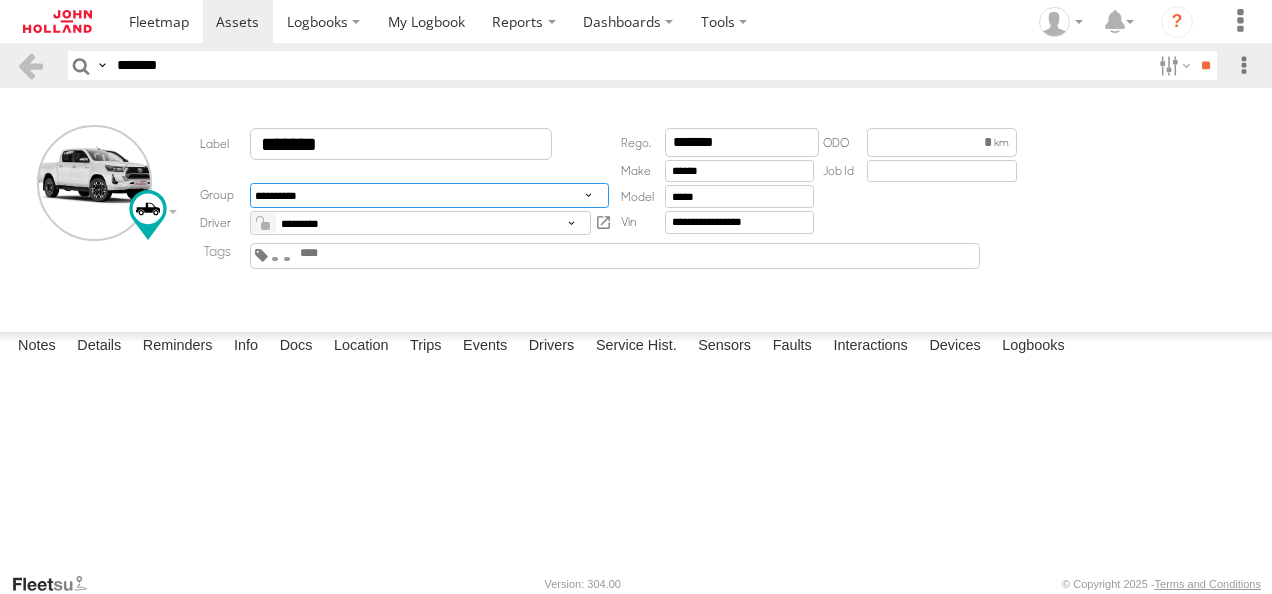 click on "**********" at bounding box center [429, 195] 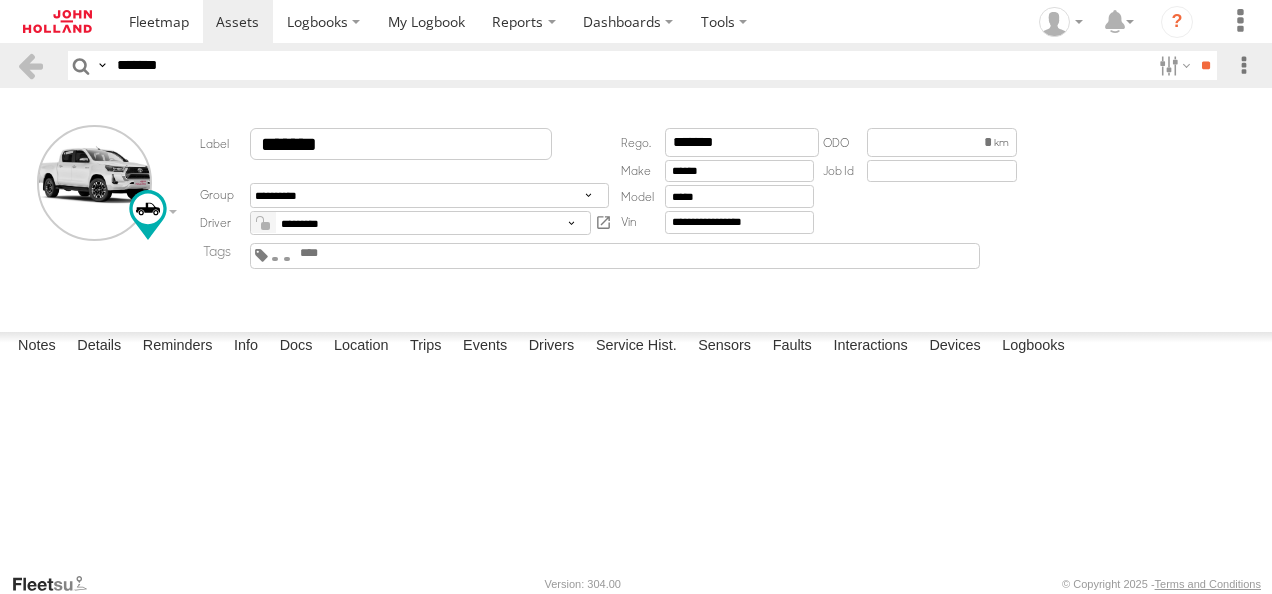 click at bounding box center [0, 0] 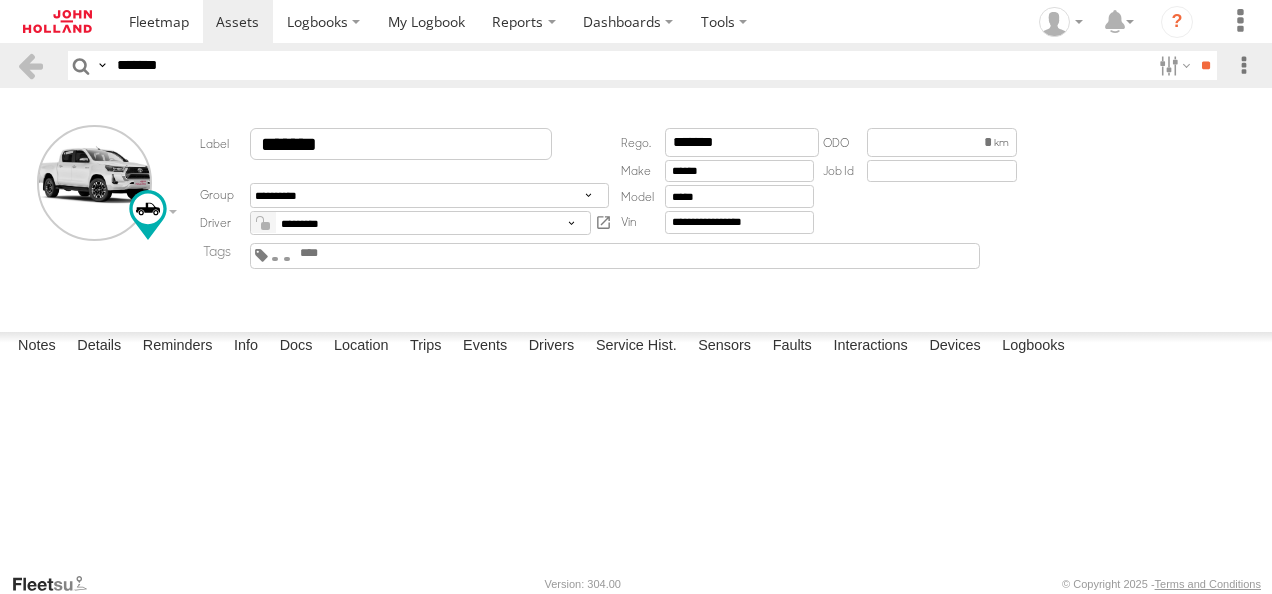type on "**********" 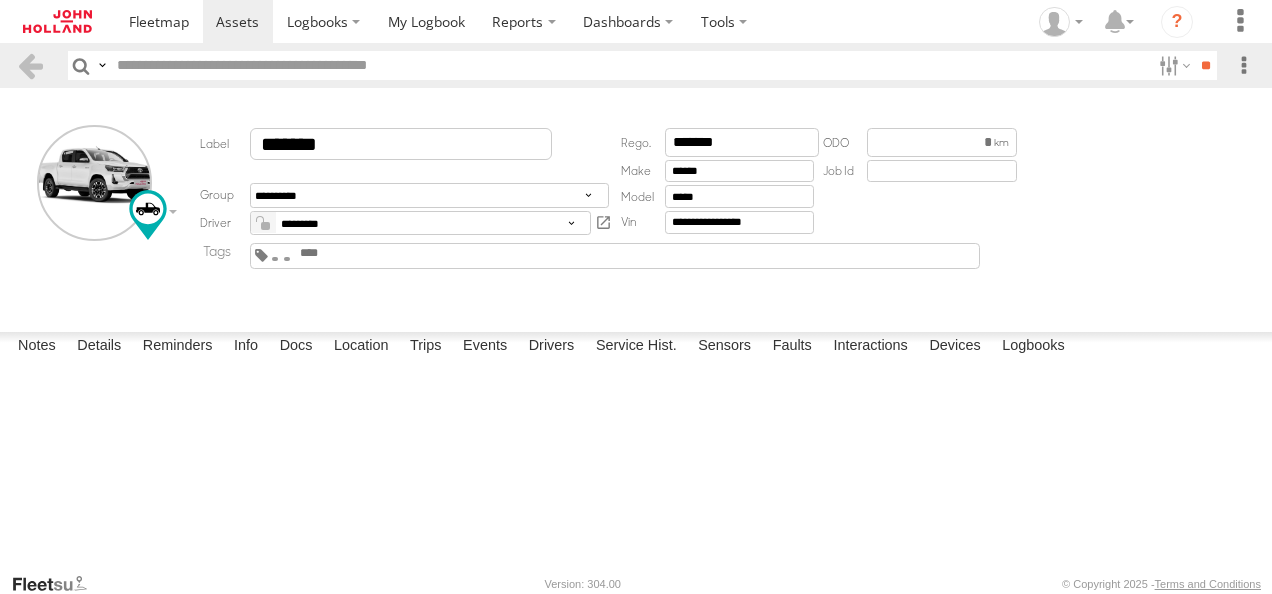type 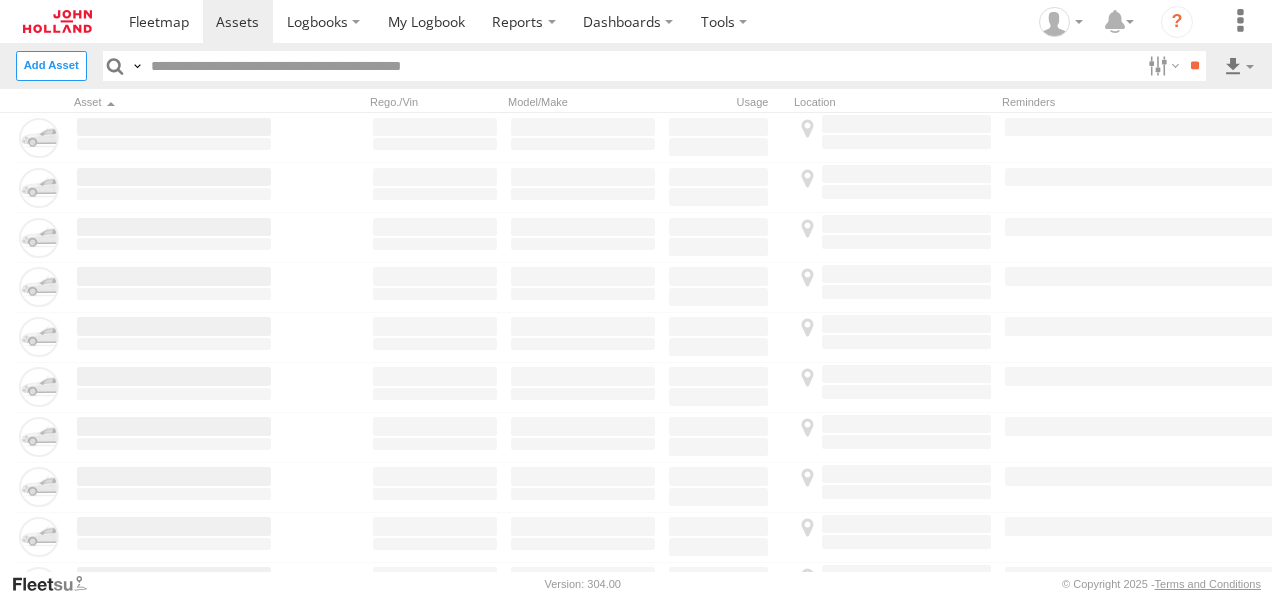 scroll, scrollTop: 0, scrollLeft: 0, axis: both 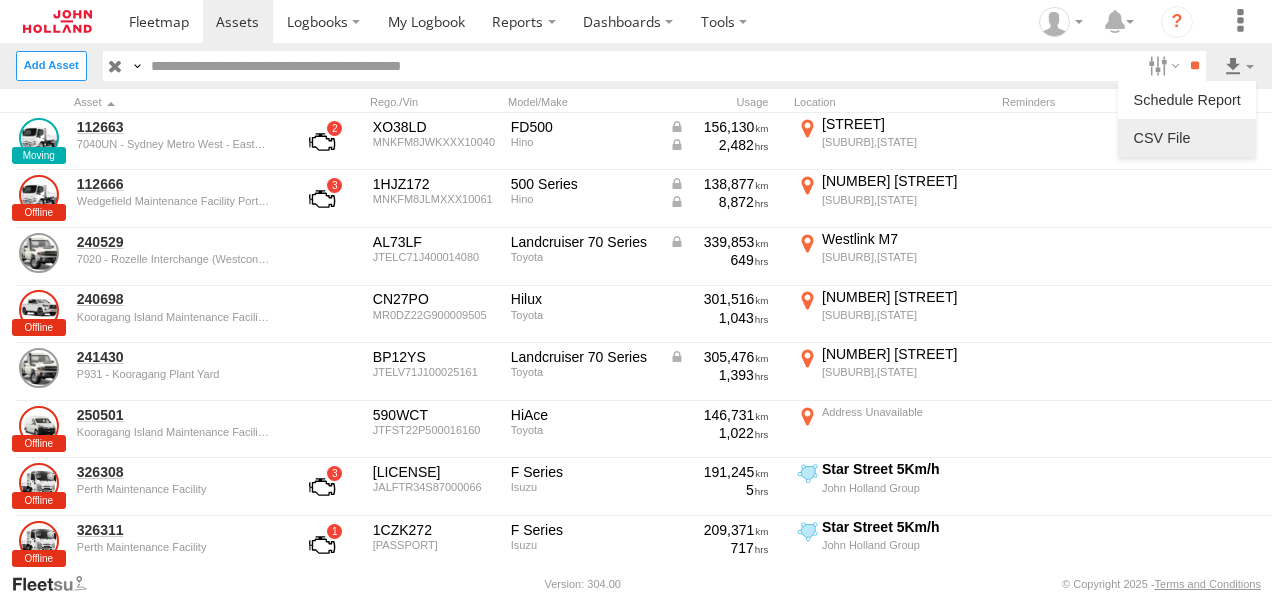 click at bounding box center (1187, 138) 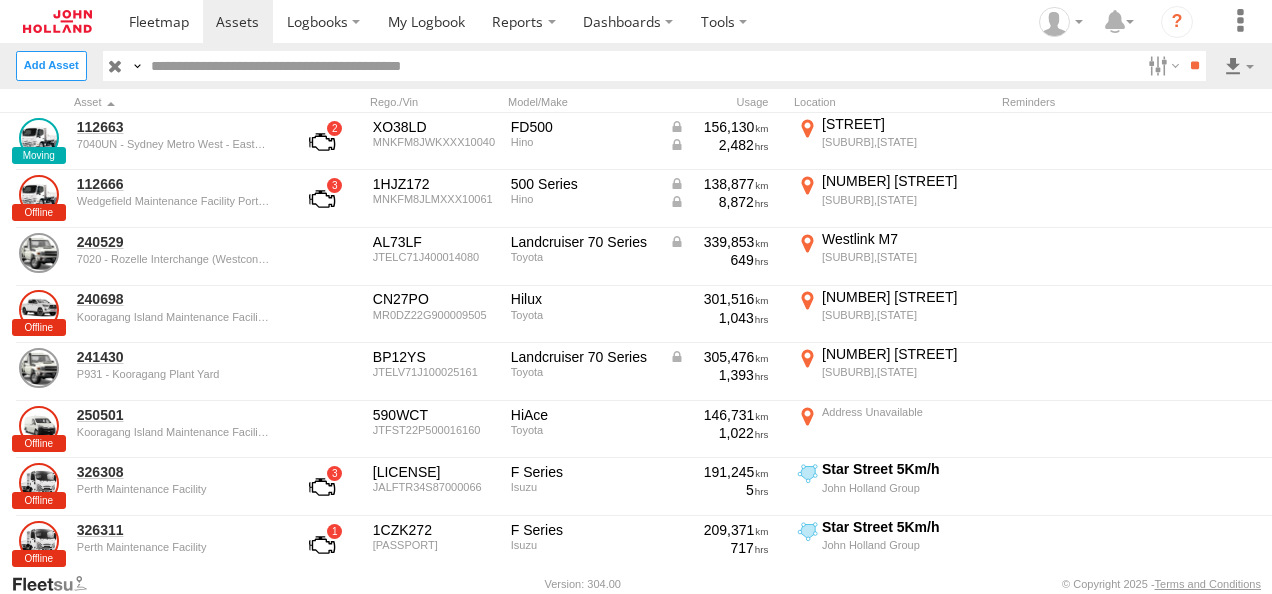 click on "Reminders" at bounding box center (0, 0) 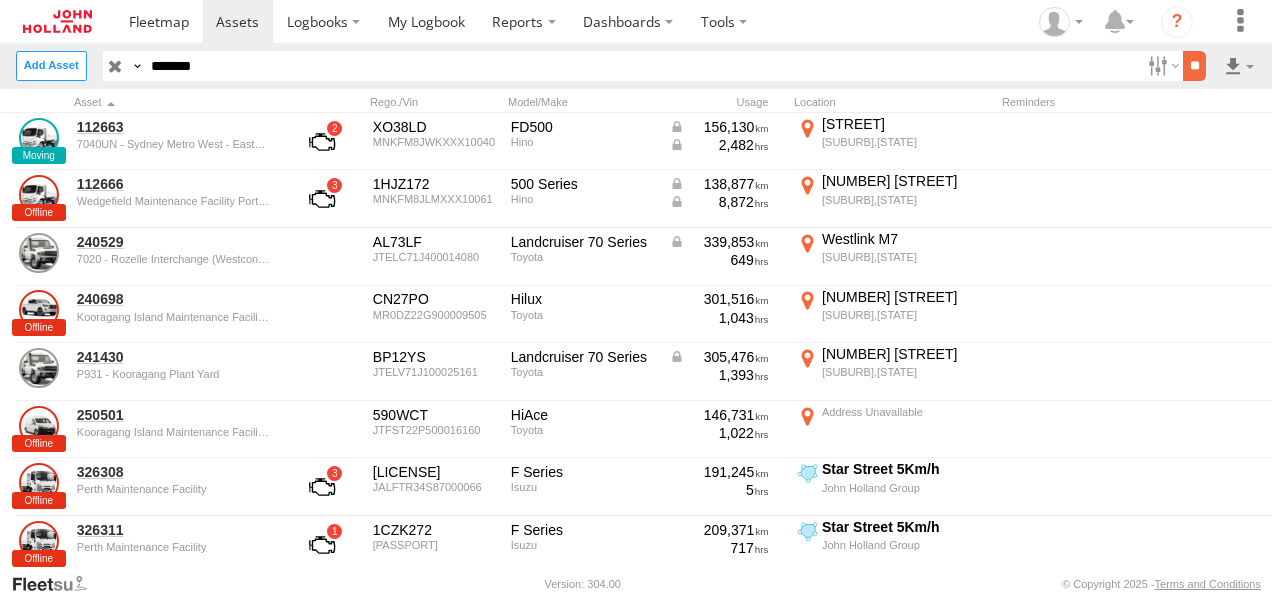 type on "*******" 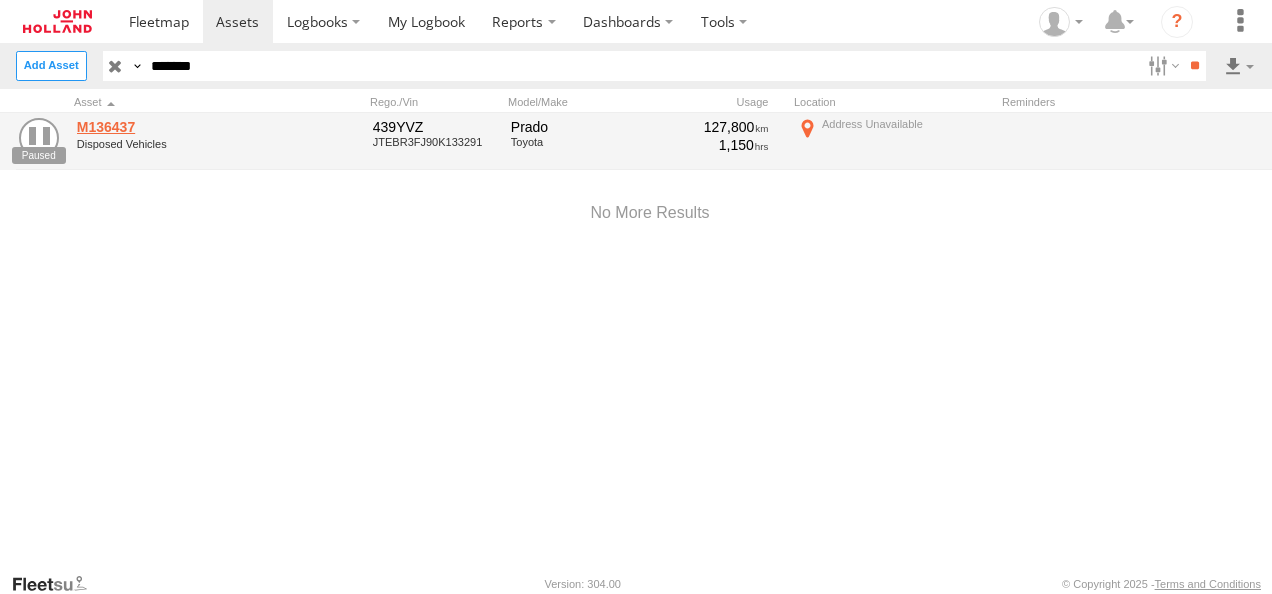 click on "M136437" at bounding box center [174, 127] 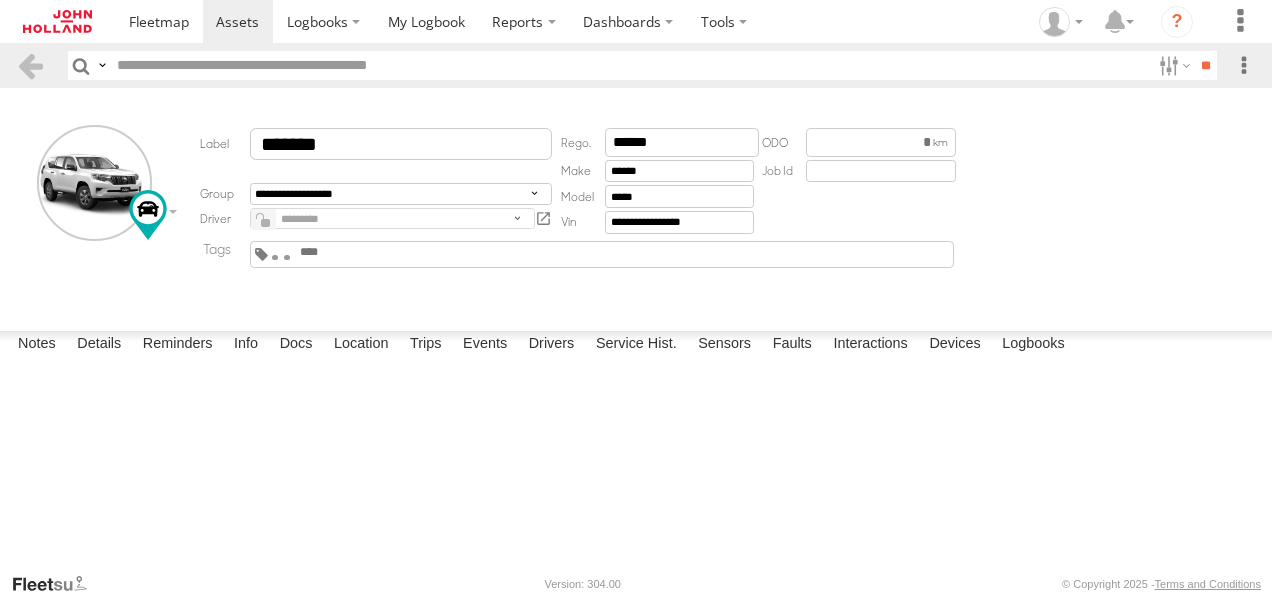 click on "Devices" at bounding box center [954, 345] 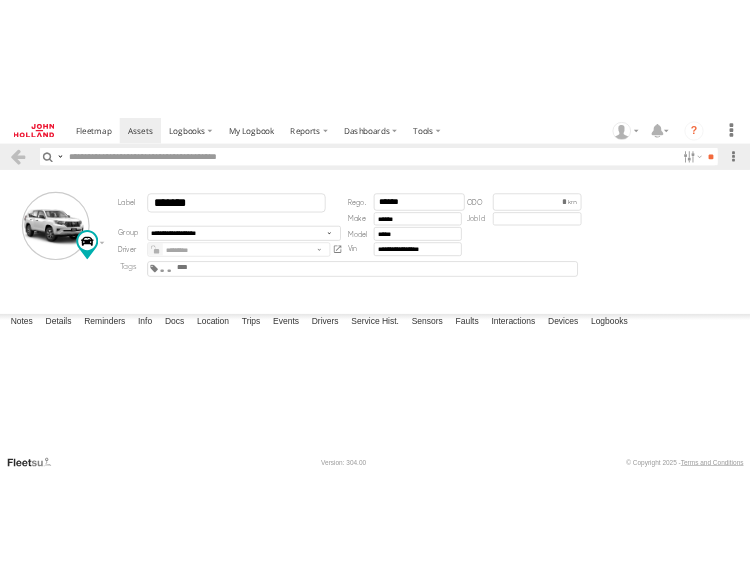 scroll, scrollTop: 0, scrollLeft: 0, axis: both 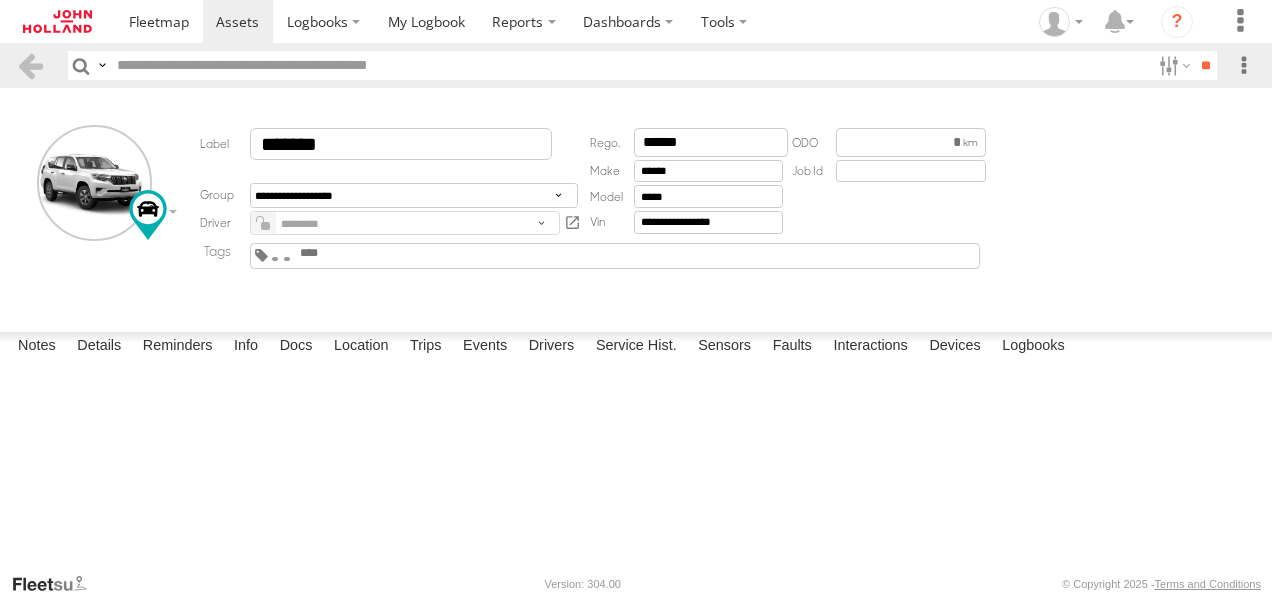 type on "*******" 